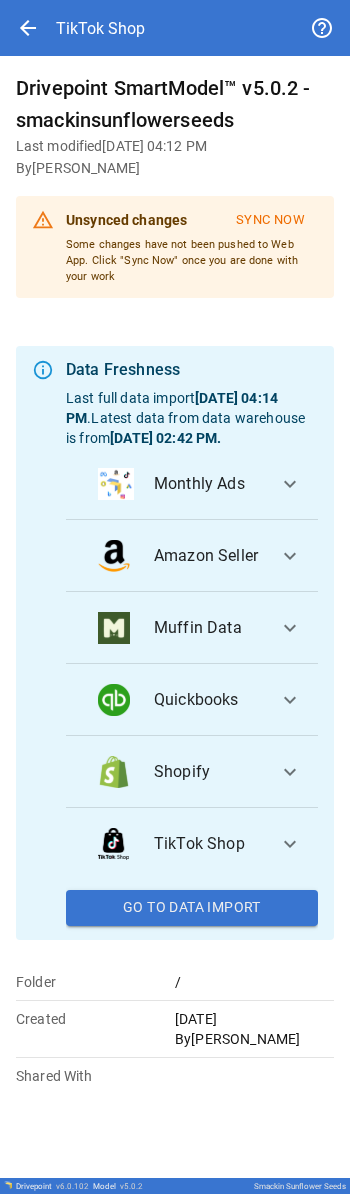 scroll, scrollTop: 0, scrollLeft: 0, axis: both 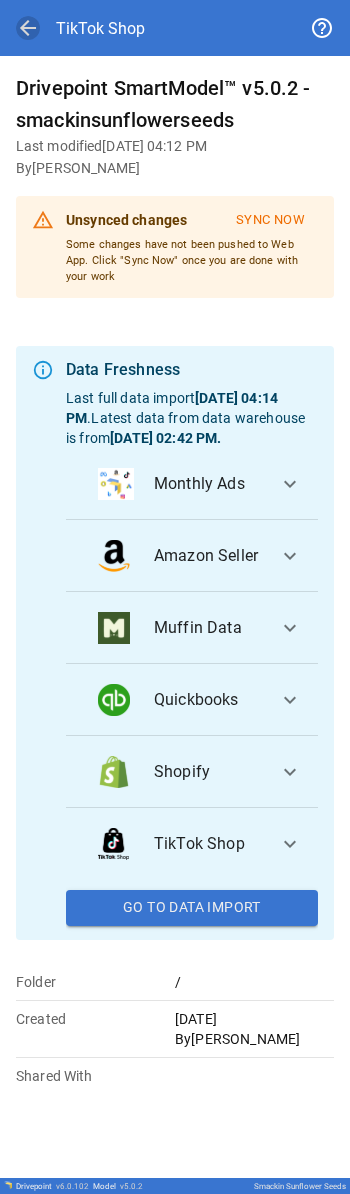 click on "arrow_back" at bounding box center [28, 28] 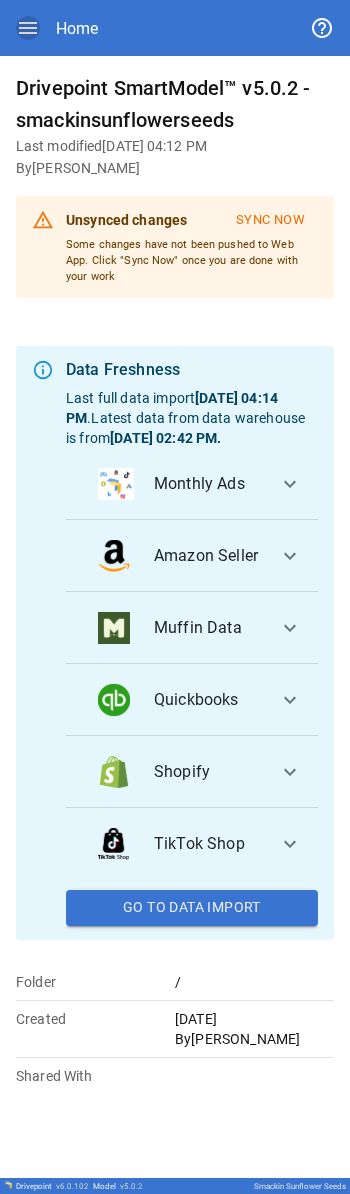 click 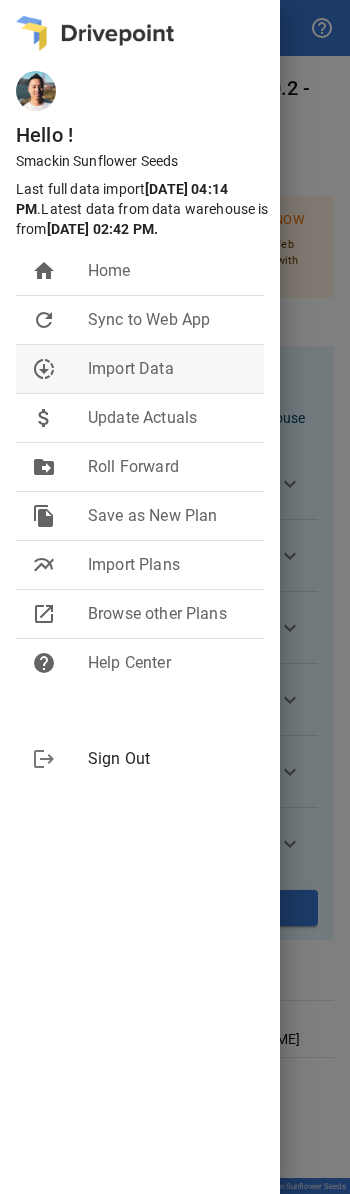 click on "Import Data" at bounding box center [168, 369] 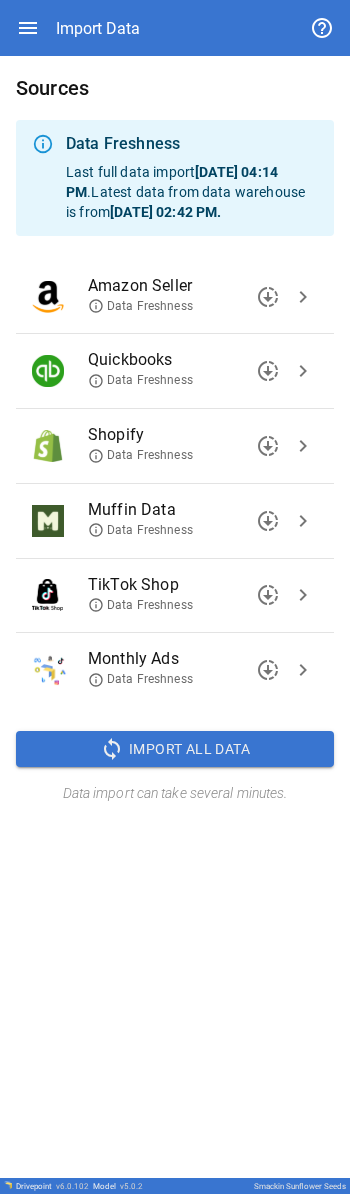 click on "chevron_right" at bounding box center (303, 371) 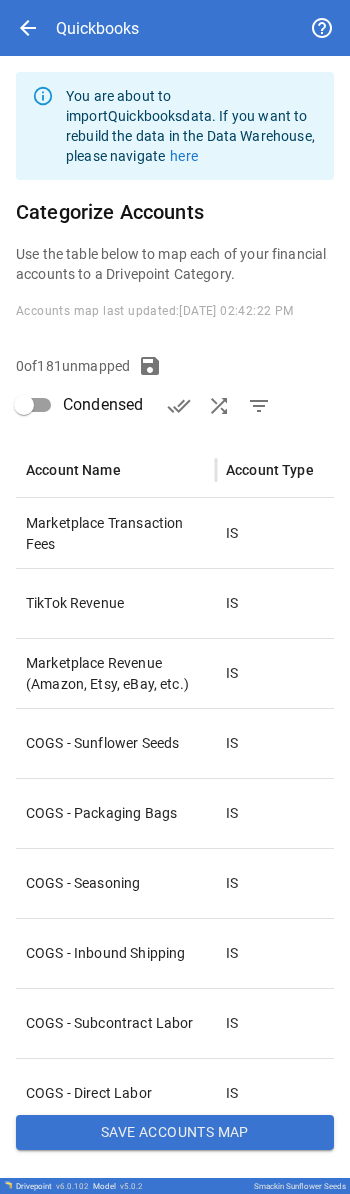 type on "**********" 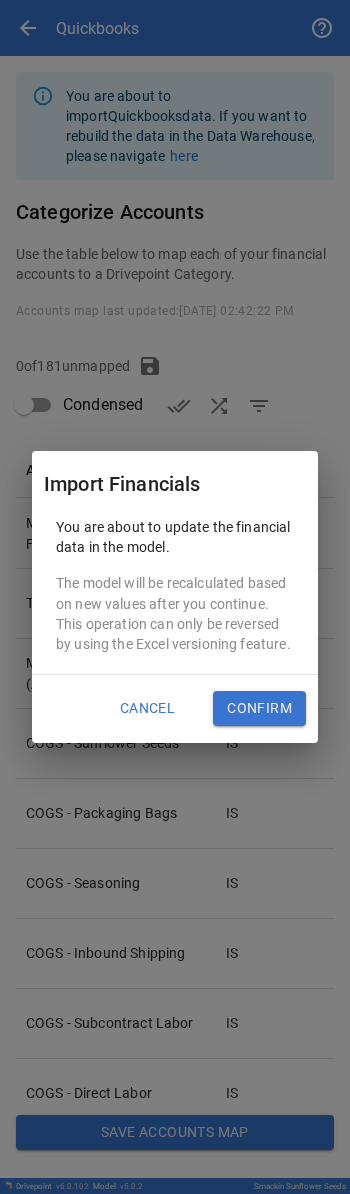 click on "Confirm" at bounding box center (259, 709) 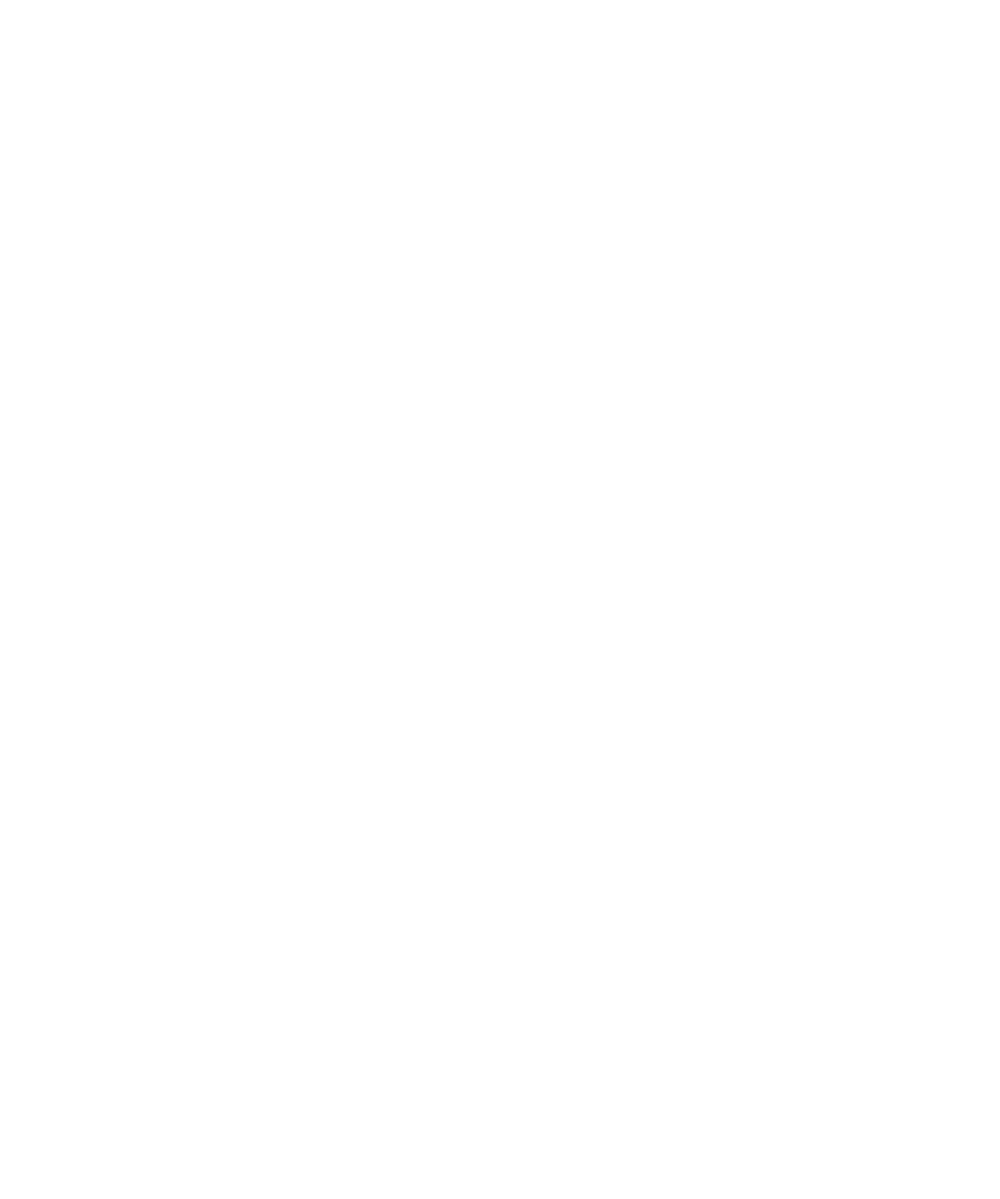 scroll, scrollTop: 0, scrollLeft: 0, axis: both 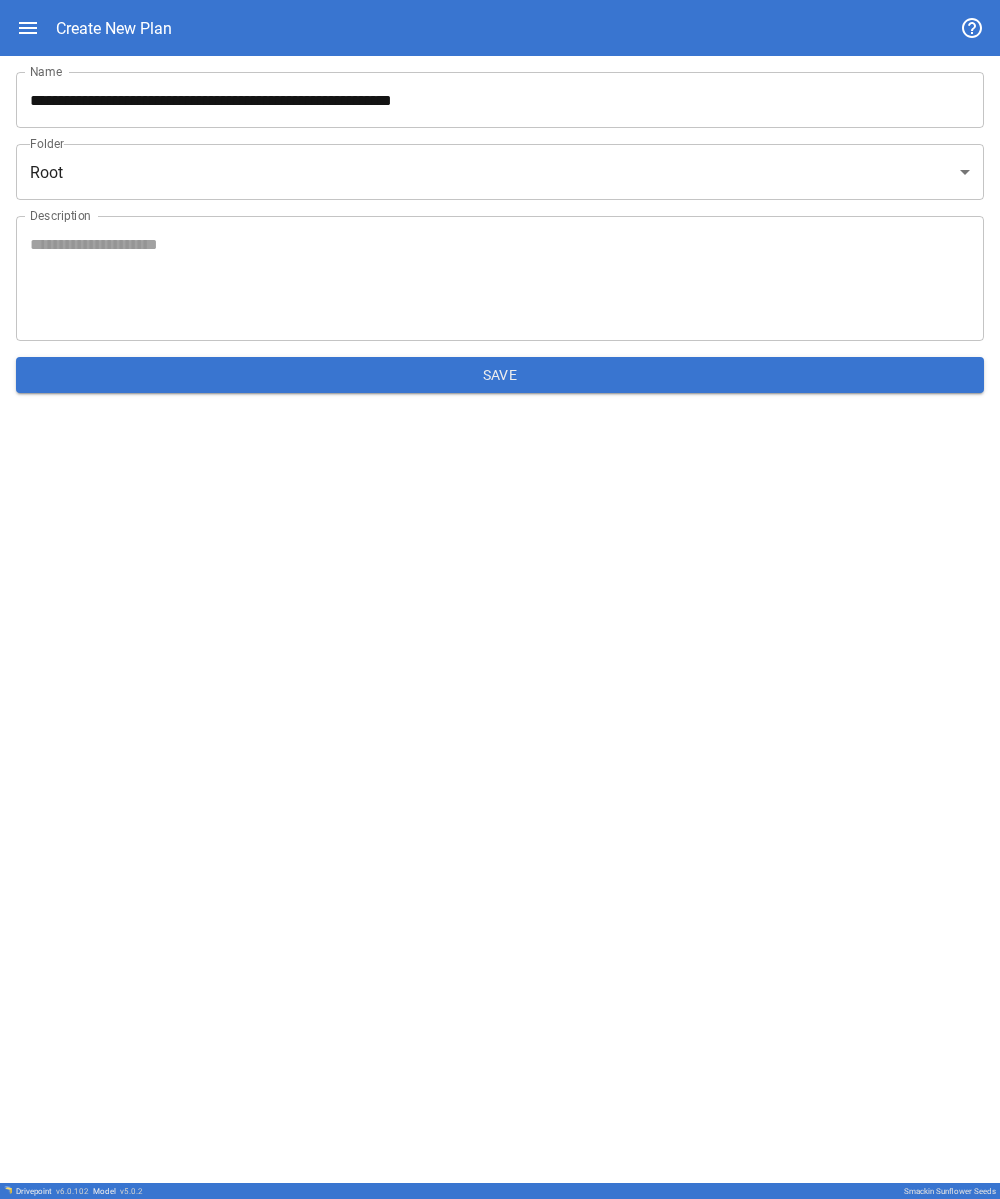 click on "**********" at bounding box center (500, 100) 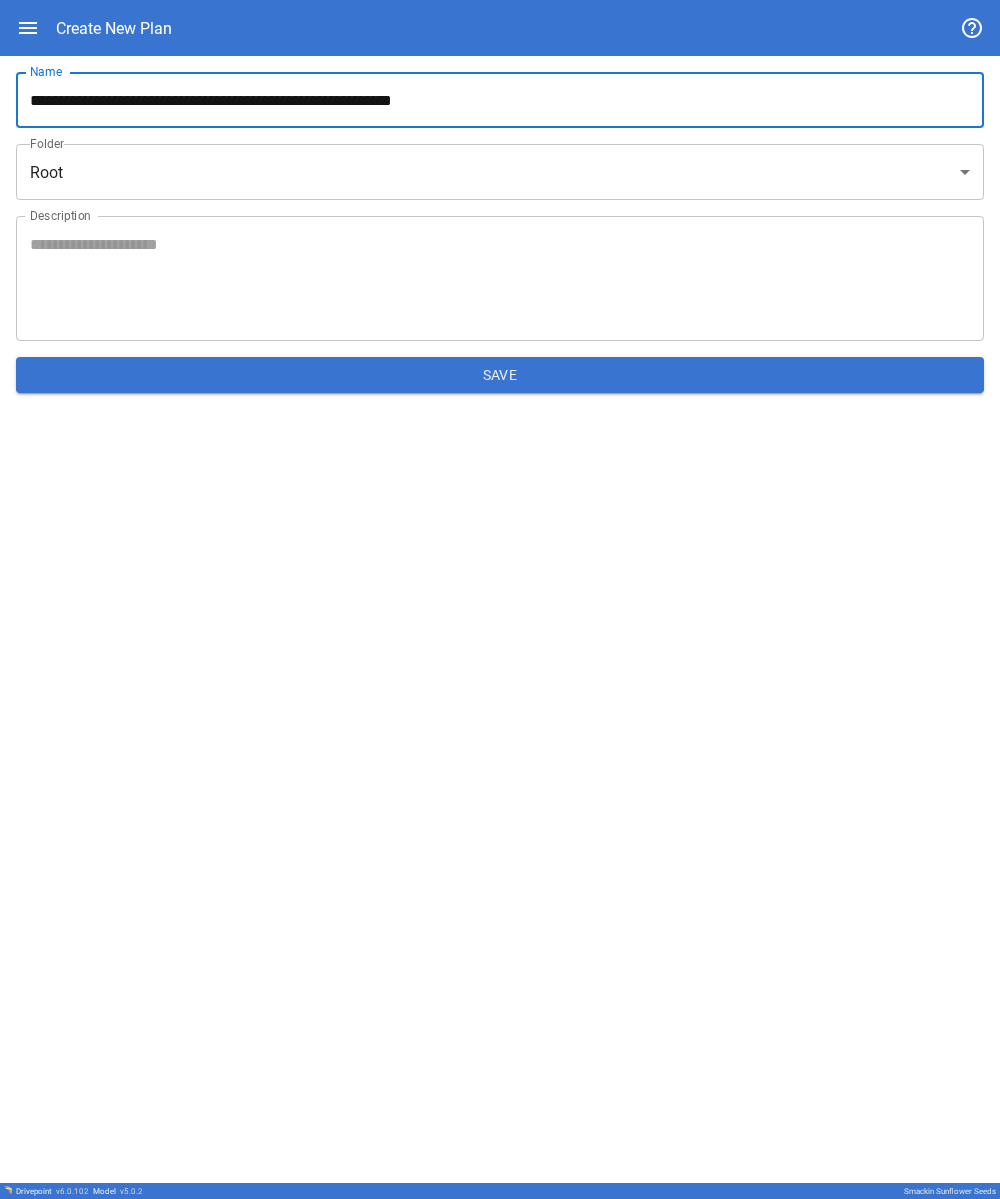 click on "**********" at bounding box center (500, 100) 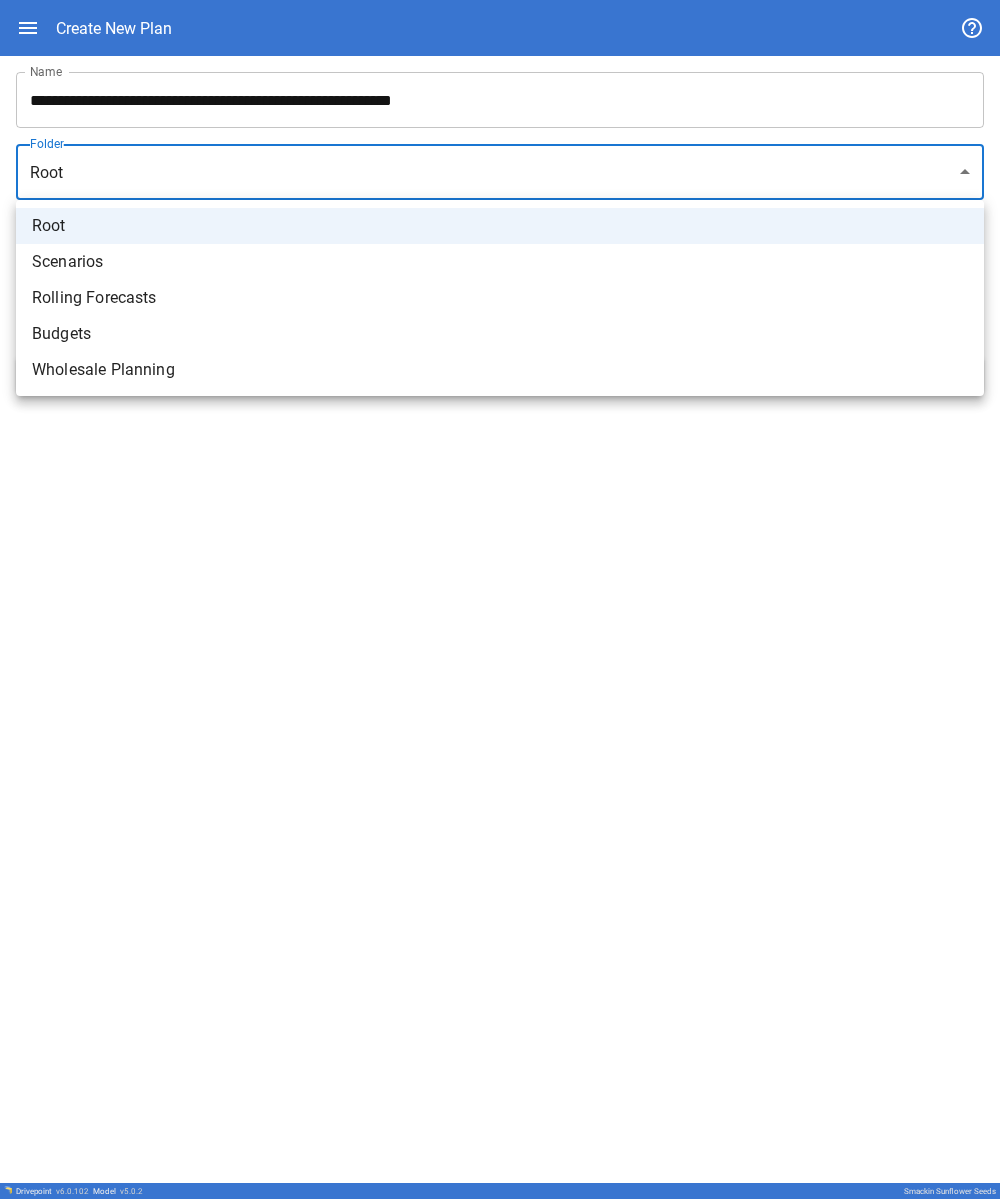 click on "**********" at bounding box center [500, 599] 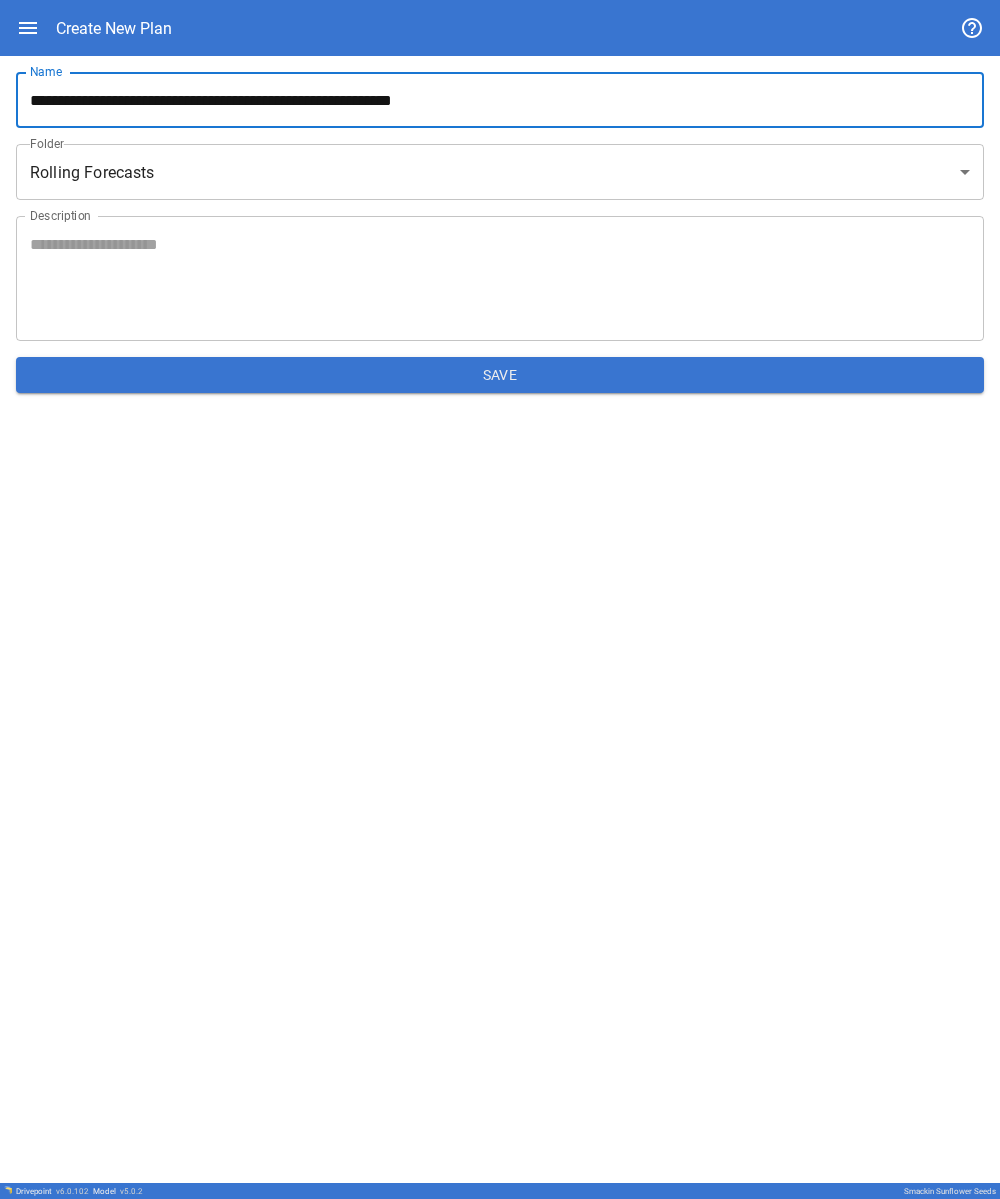 drag, startPoint x: 524, startPoint y: 110, endPoint x: 2, endPoint y: 75, distance: 523.17206 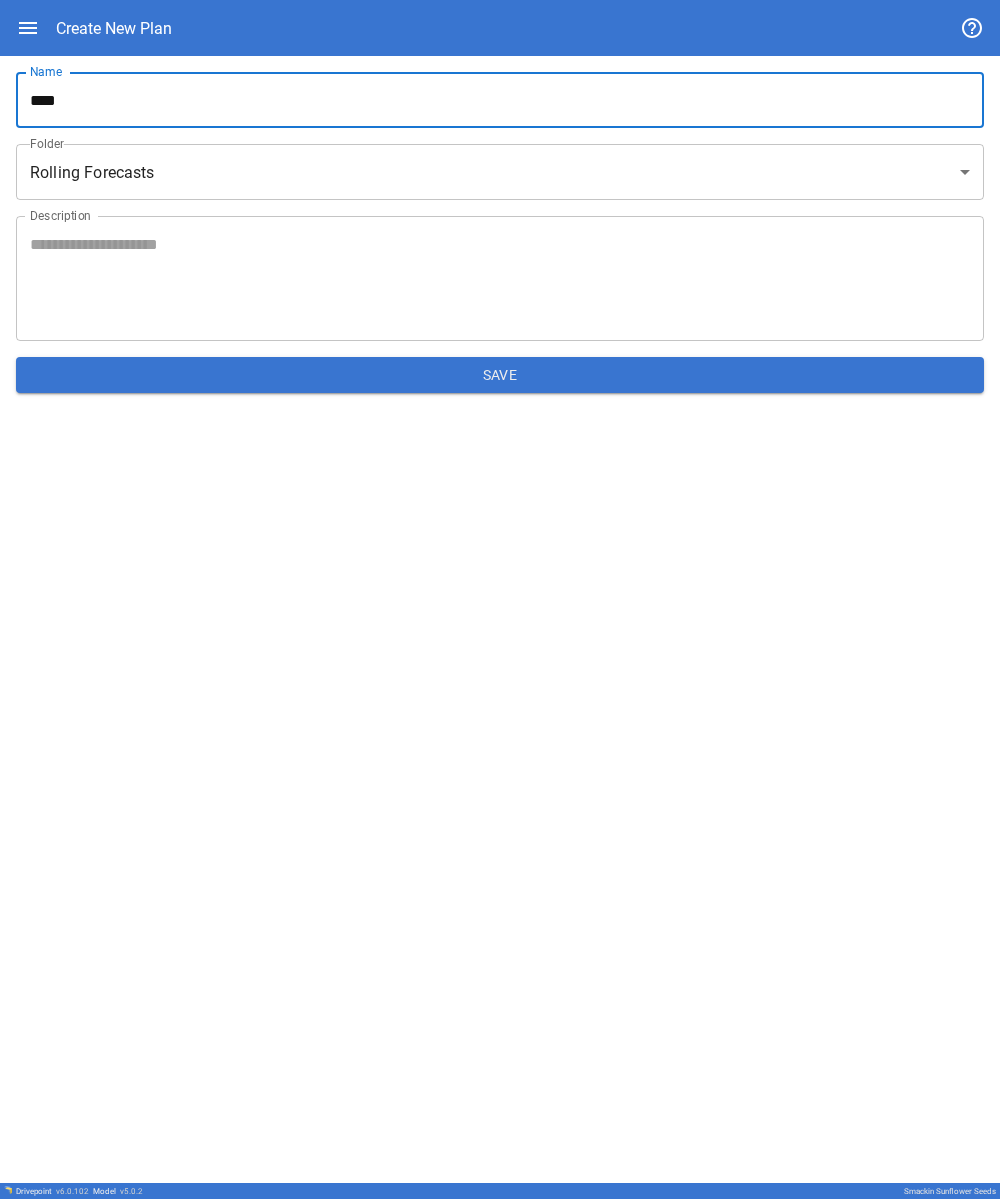 click on "****" at bounding box center [500, 100] 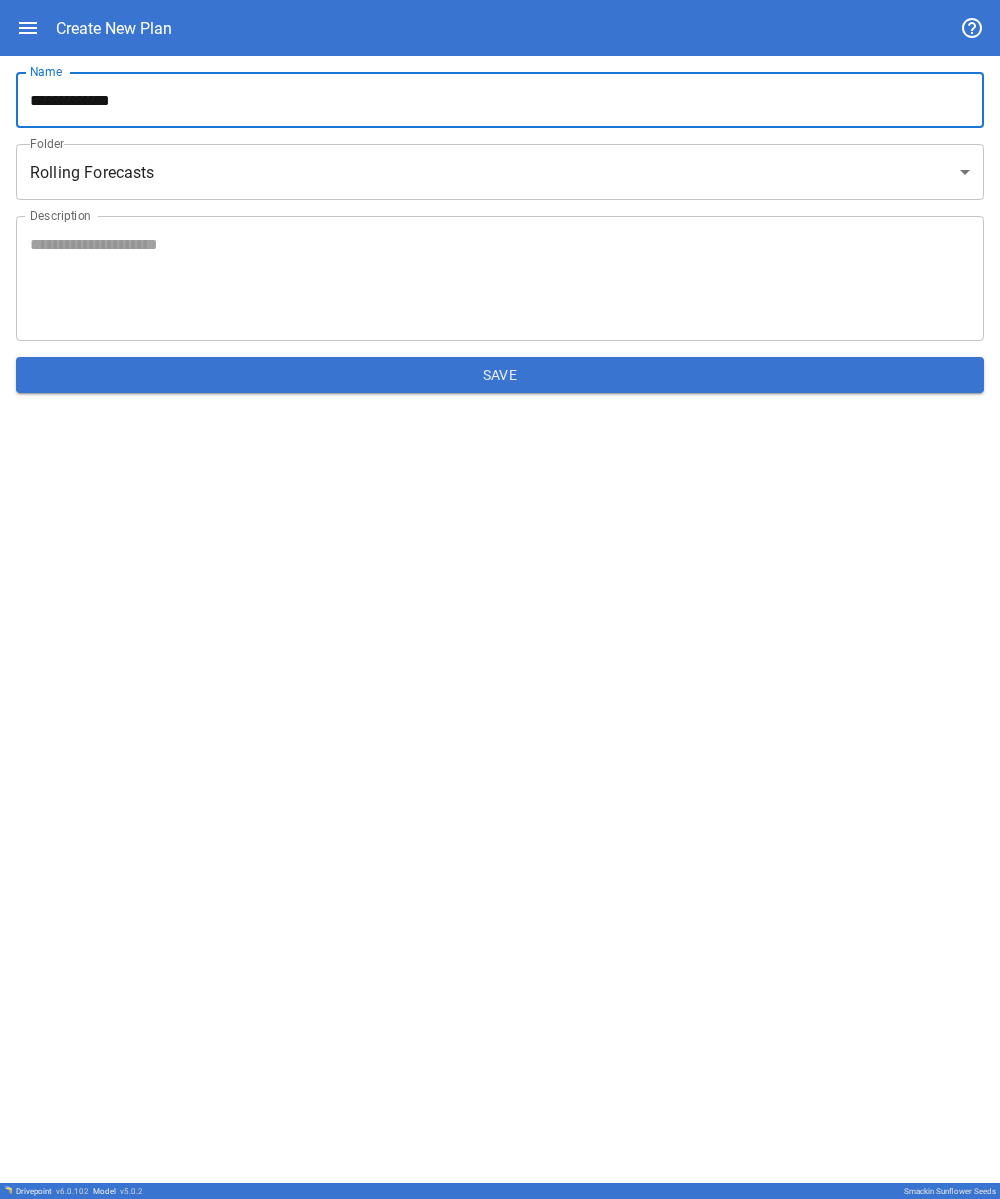 type on "**********" 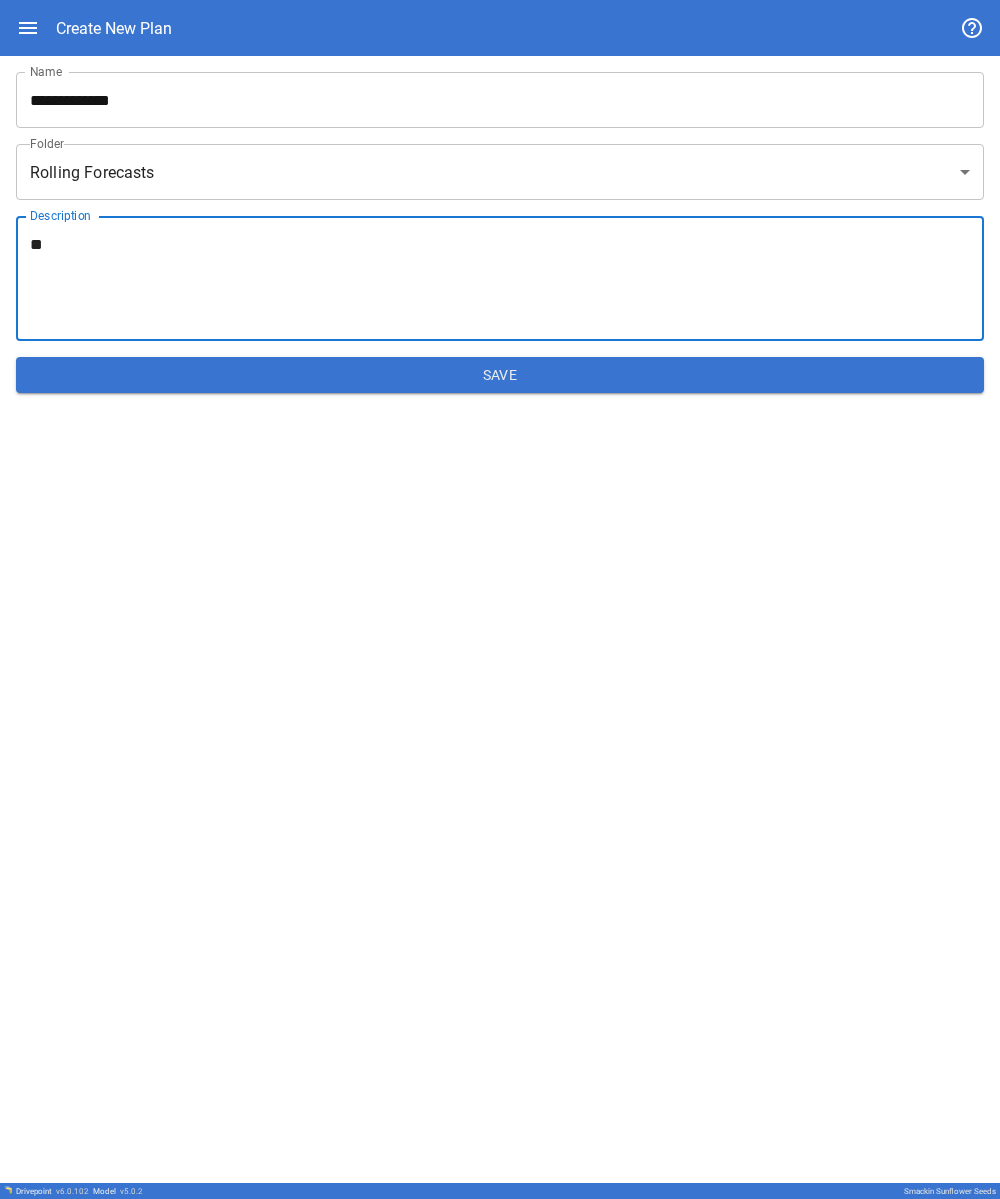 type on "*" 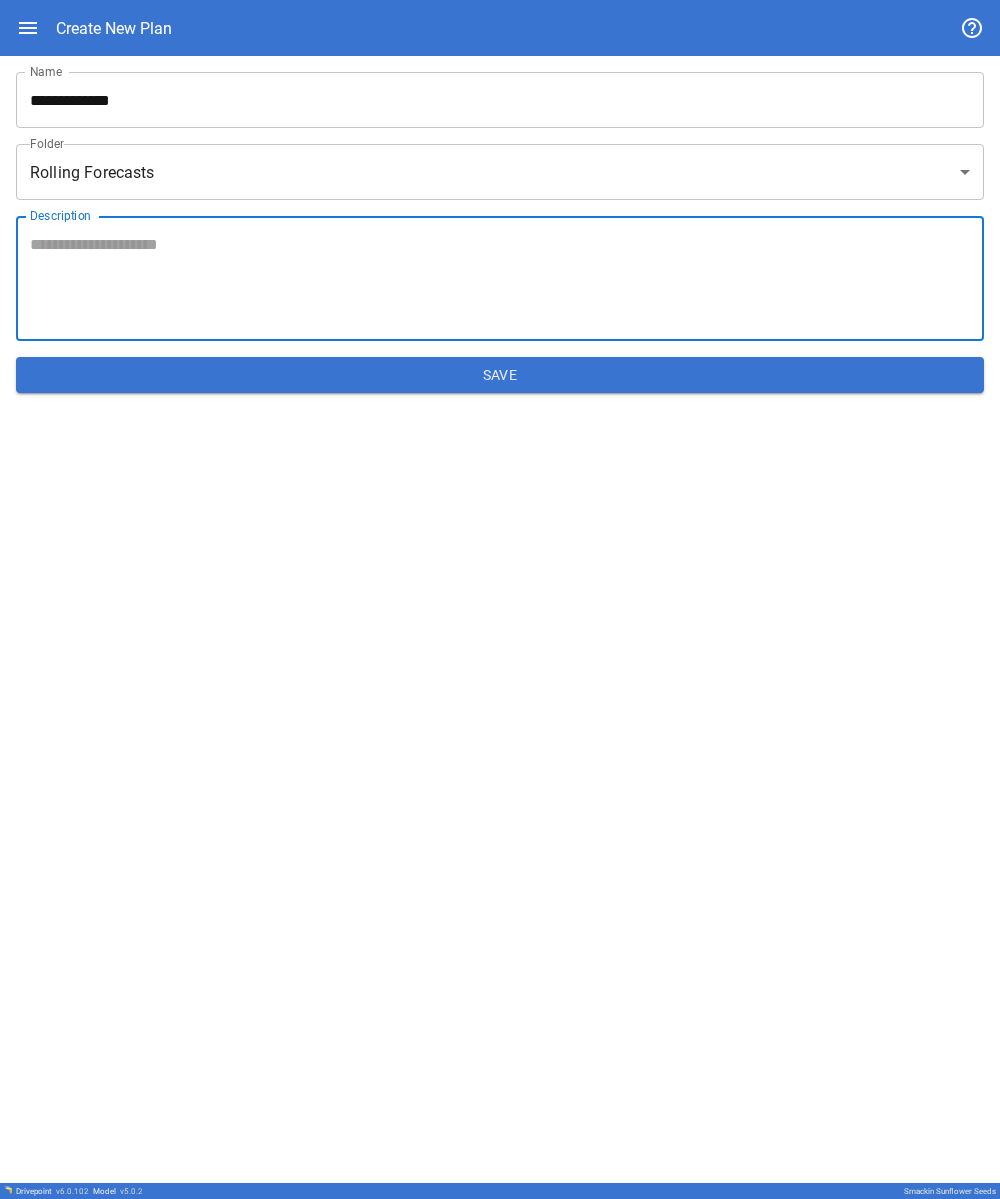 type on "*" 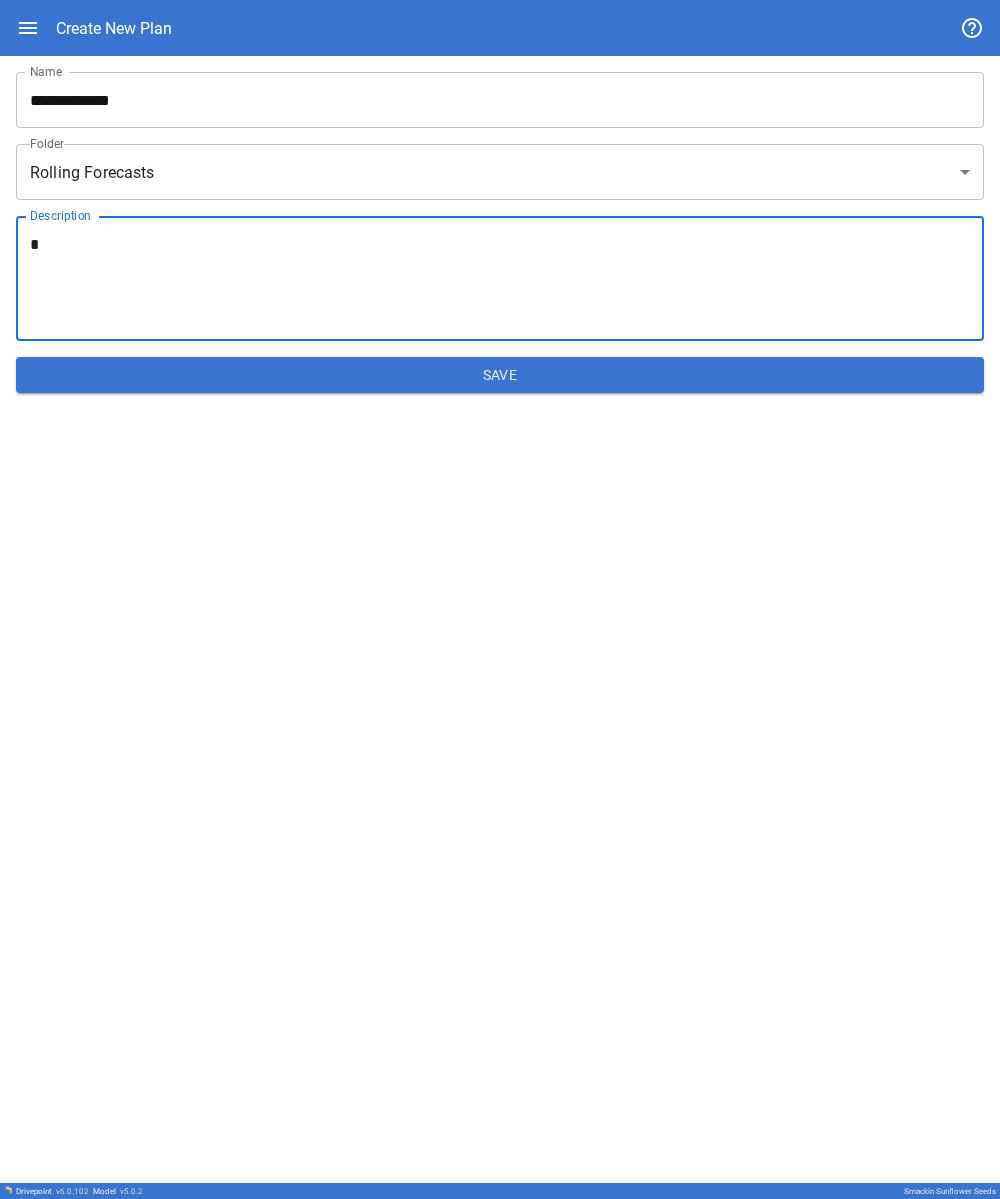 click on "*" at bounding box center [500, 279] 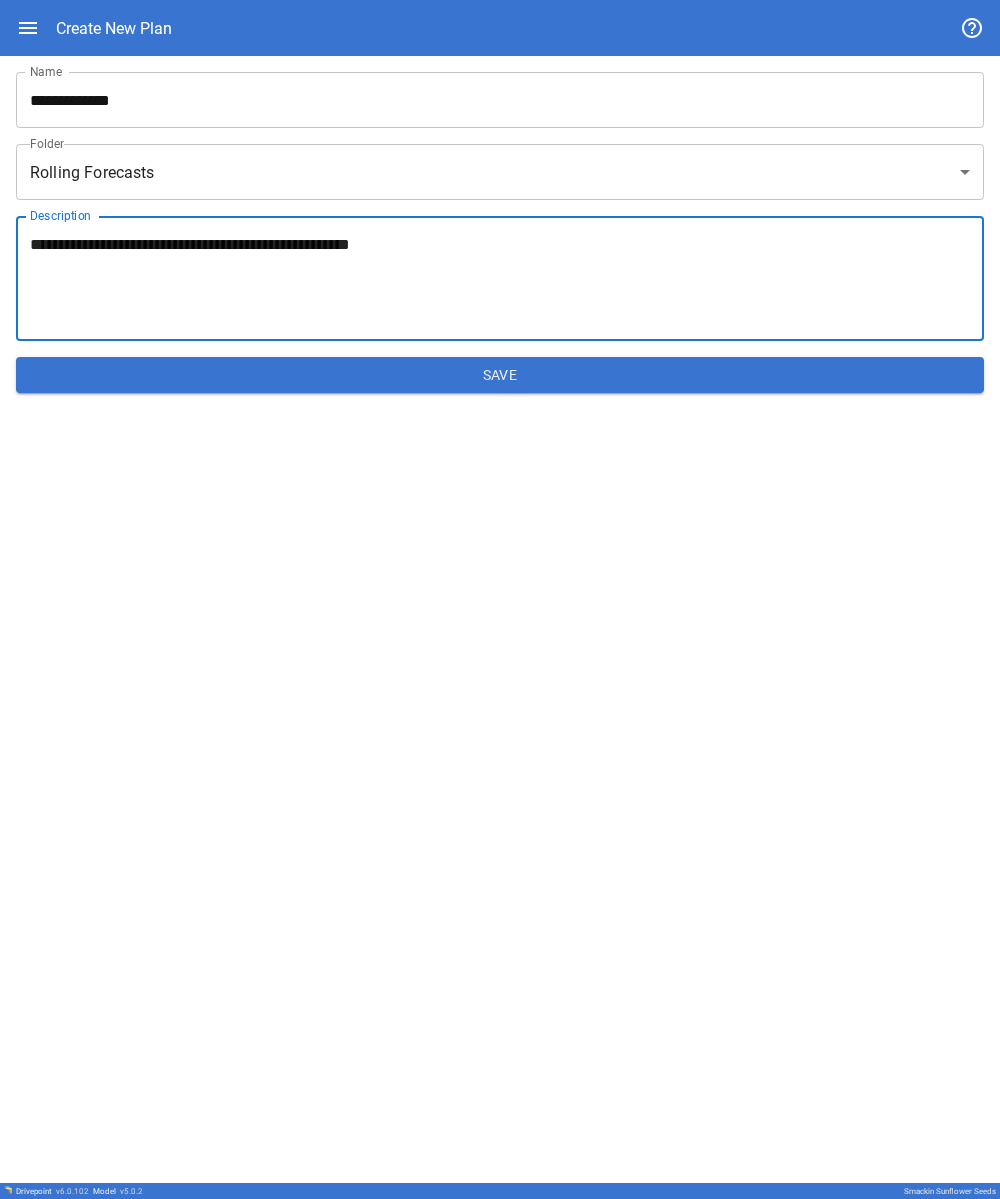 click on "**********" at bounding box center (500, 279) 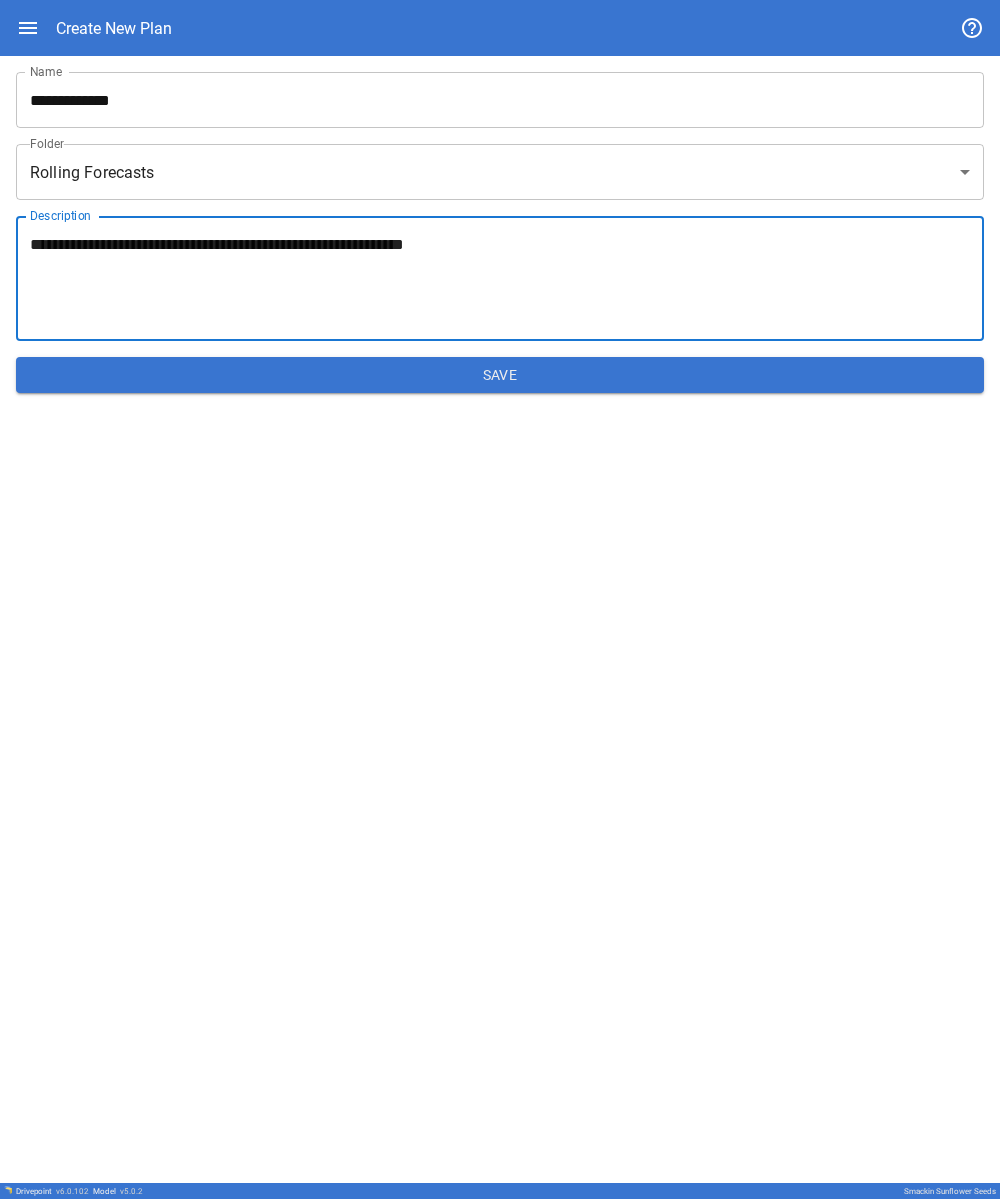 click on "**********" at bounding box center (500, 279) 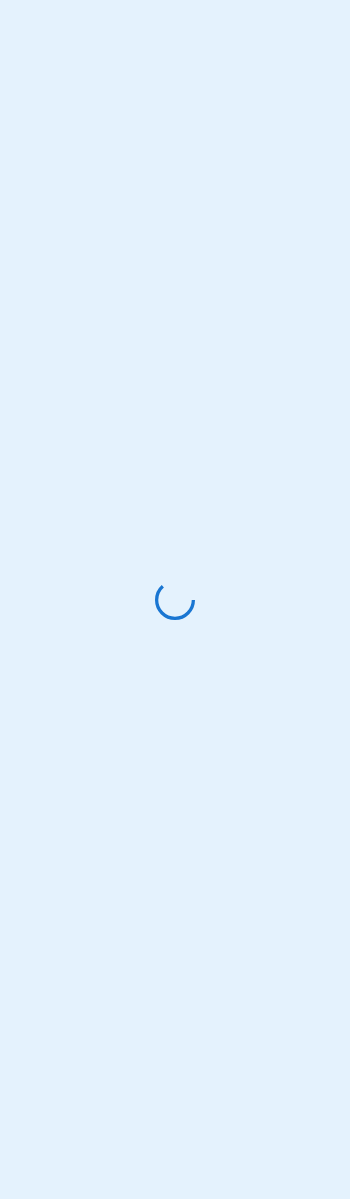 scroll, scrollTop: 0, scrollLeft: 0, axis: both 